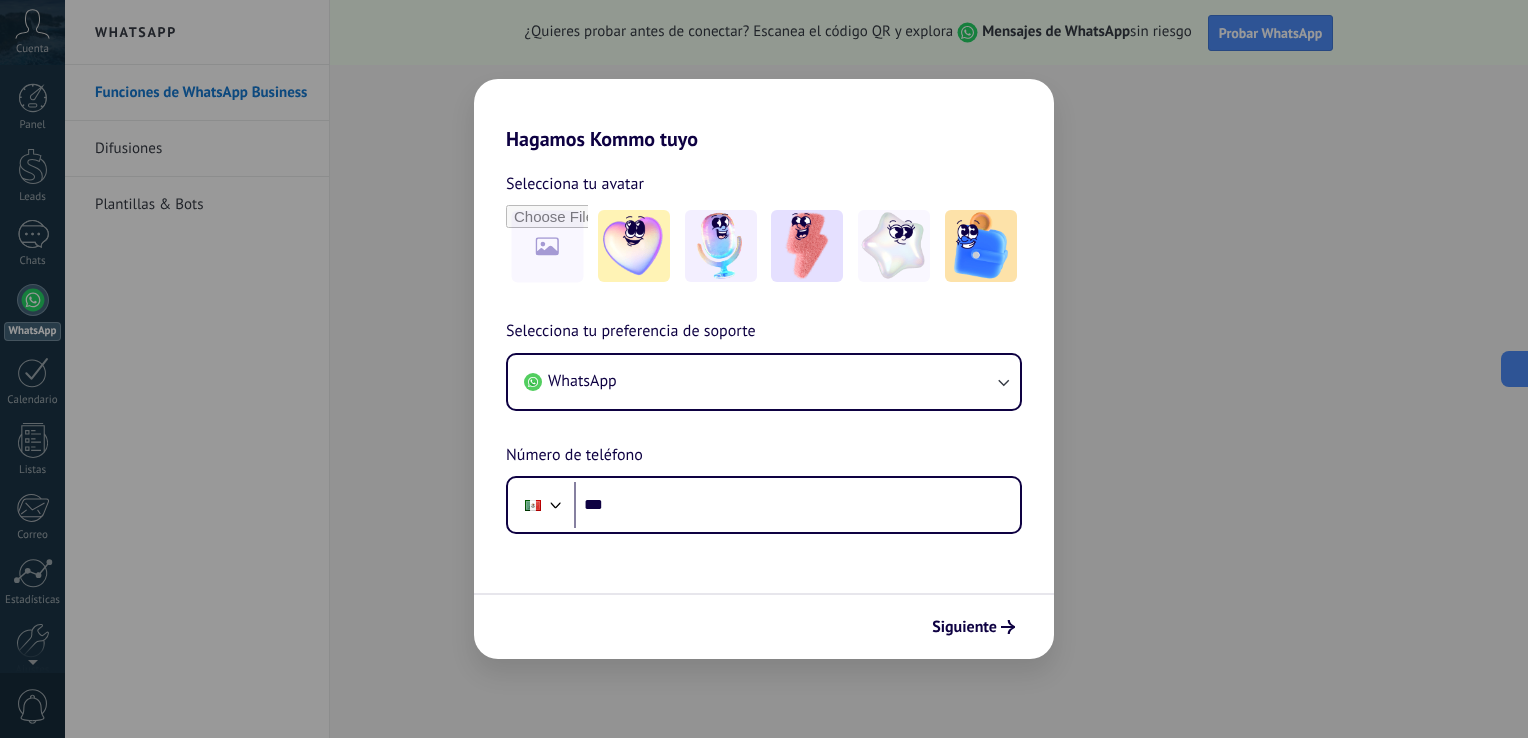scroll, scrollTop: 0, scrollLeft: 0, axis: both 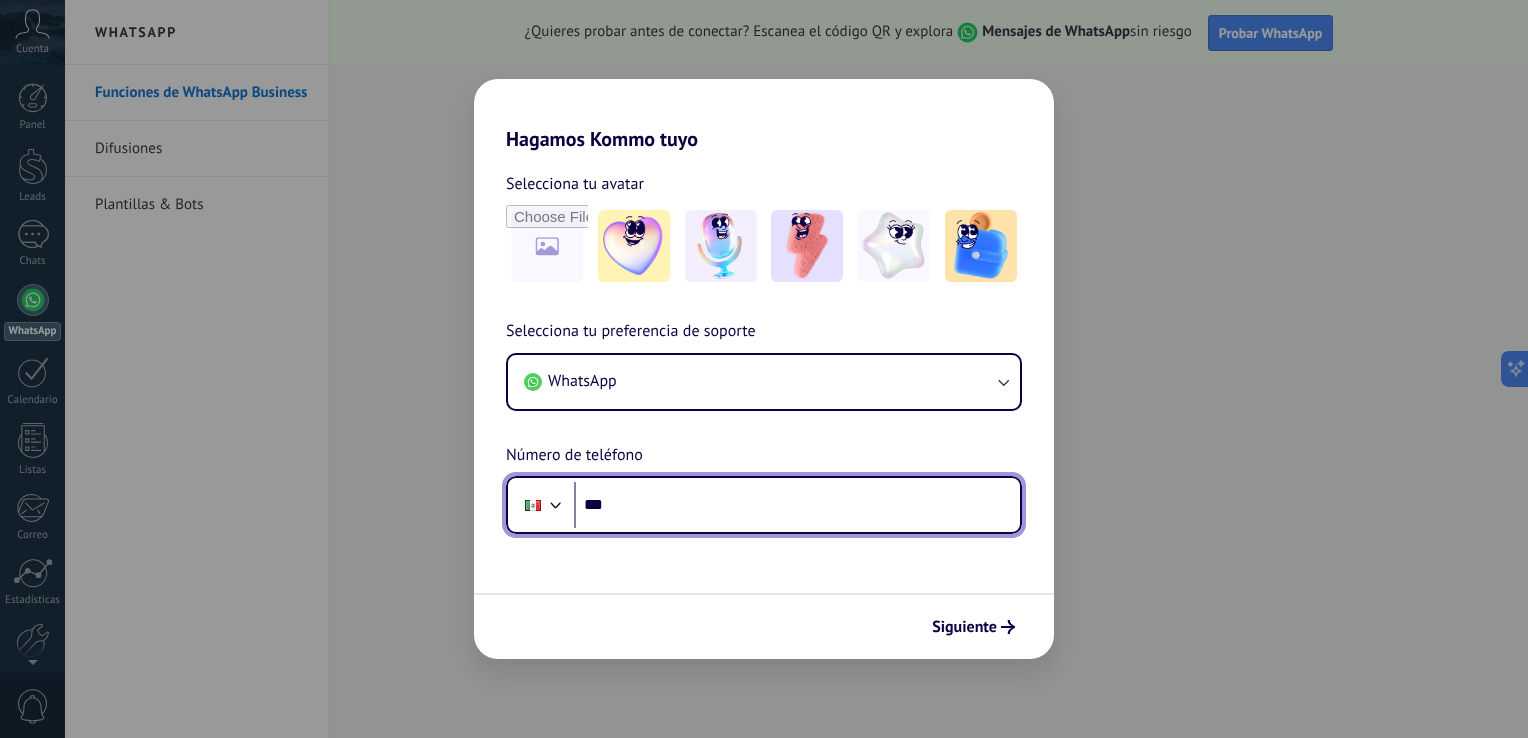 click on "***" at bounding box center (797, 505) 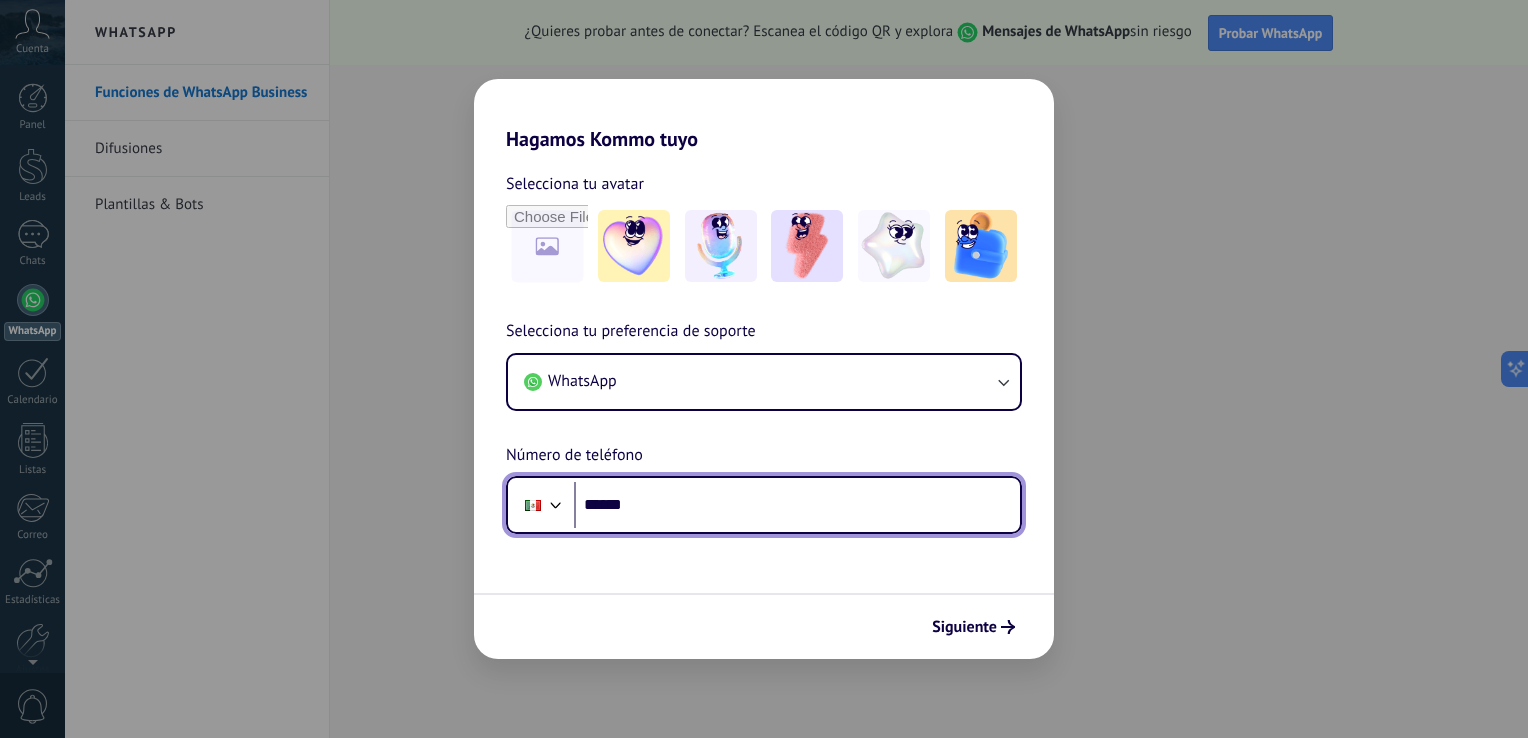 click on "******" at bounding box center [797, 505] 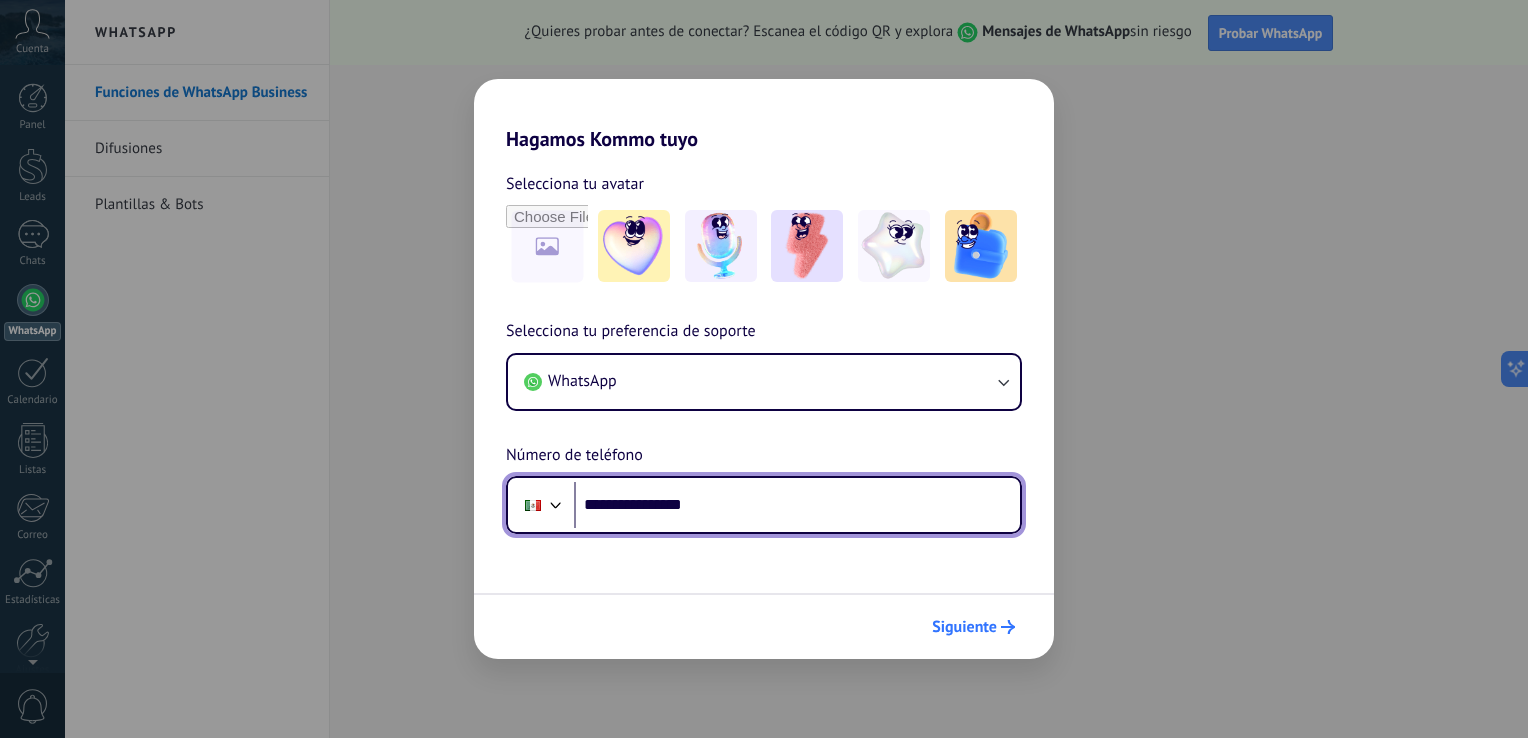 type on "**********" 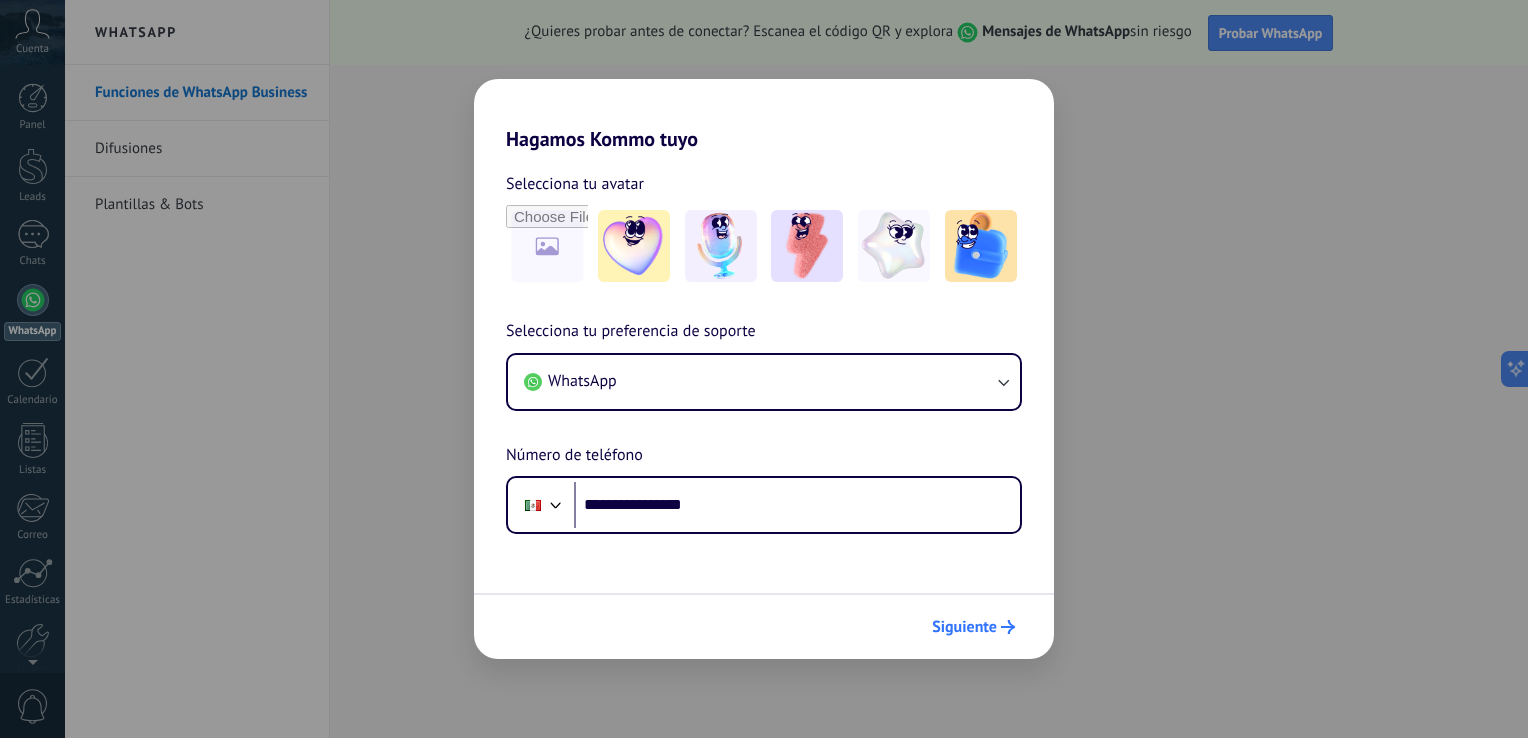 click on "Siguiente" at bounding box center (964, 627) 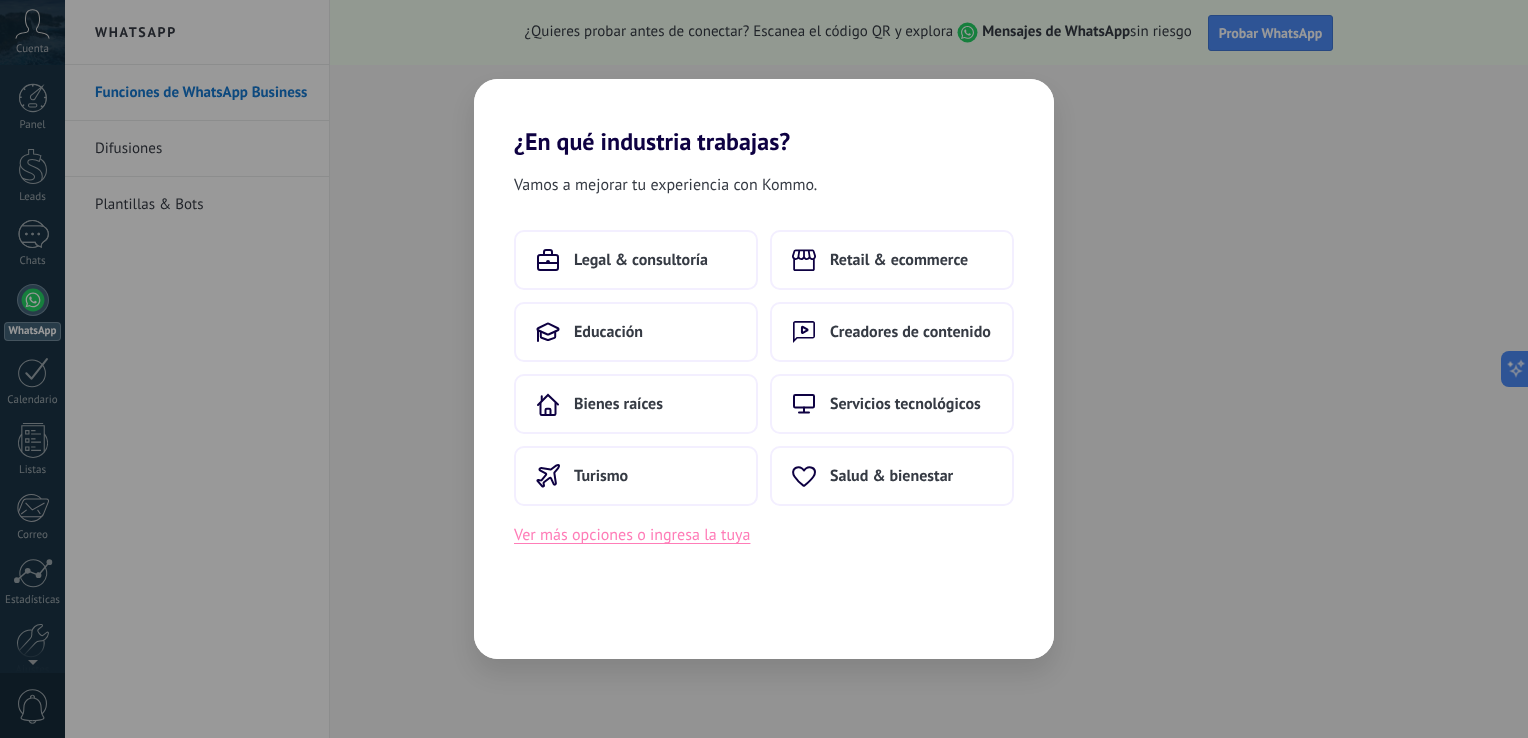 click on "Ver más opciones o ingresa la tuya" at bounding box center (632, 535) 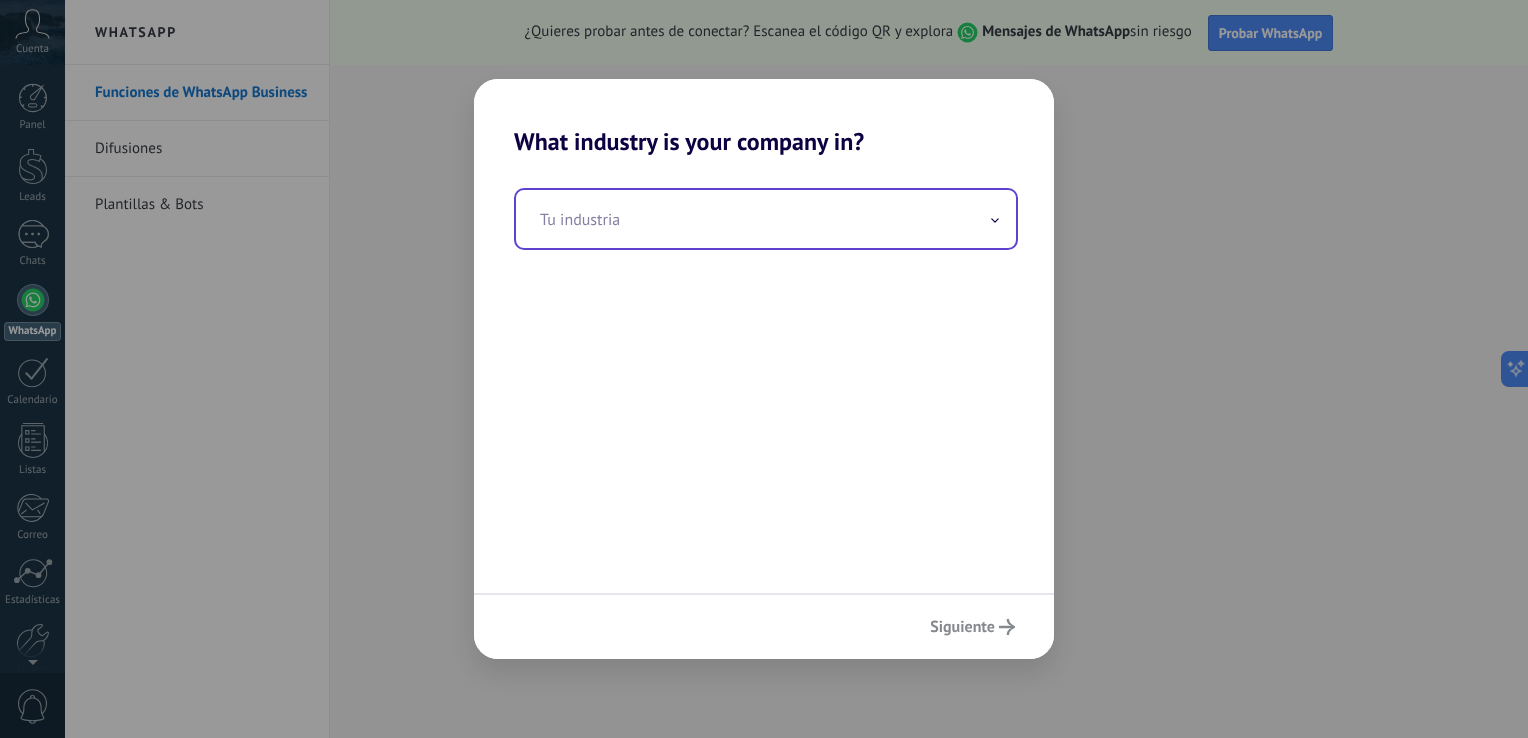 click at bounding box center (766, 219) 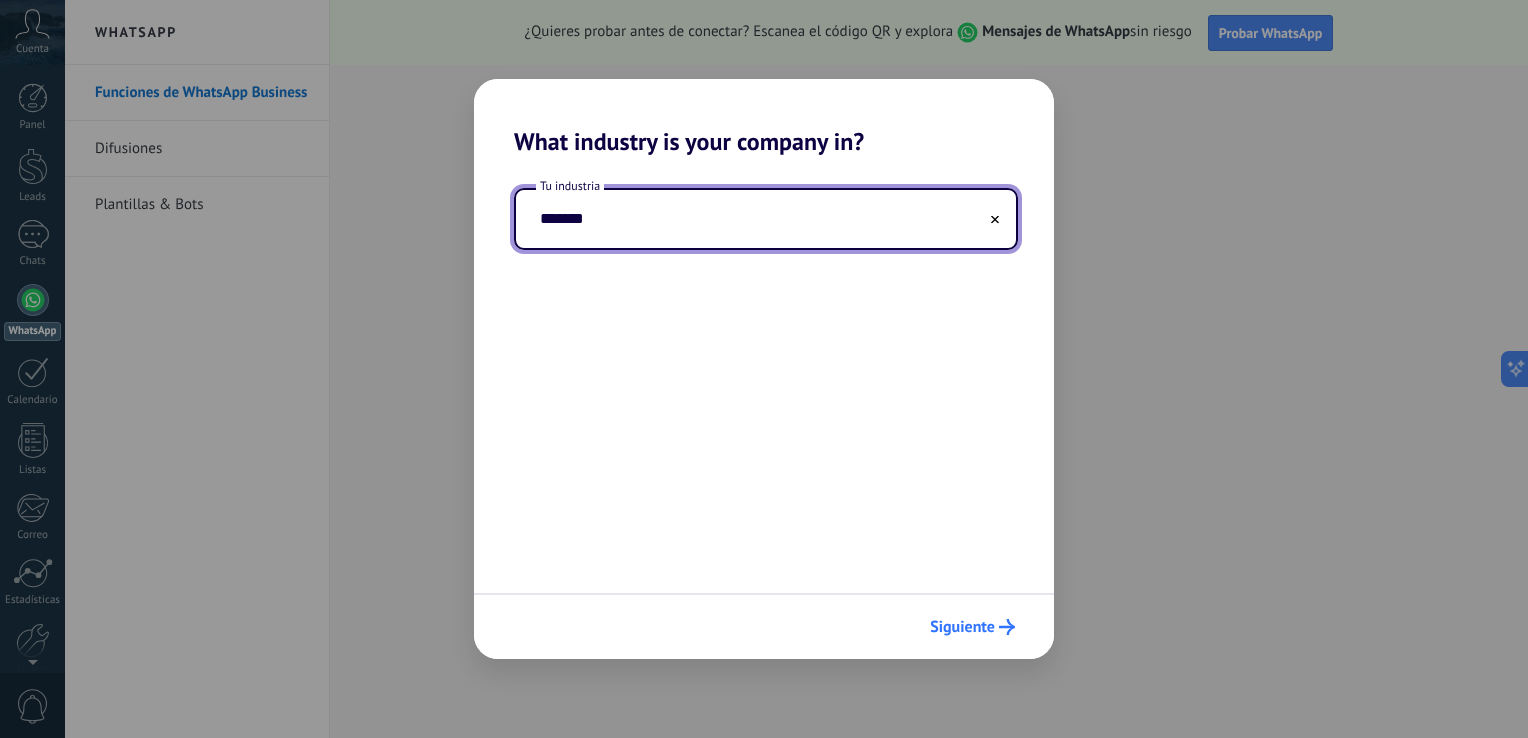 type on "*******" 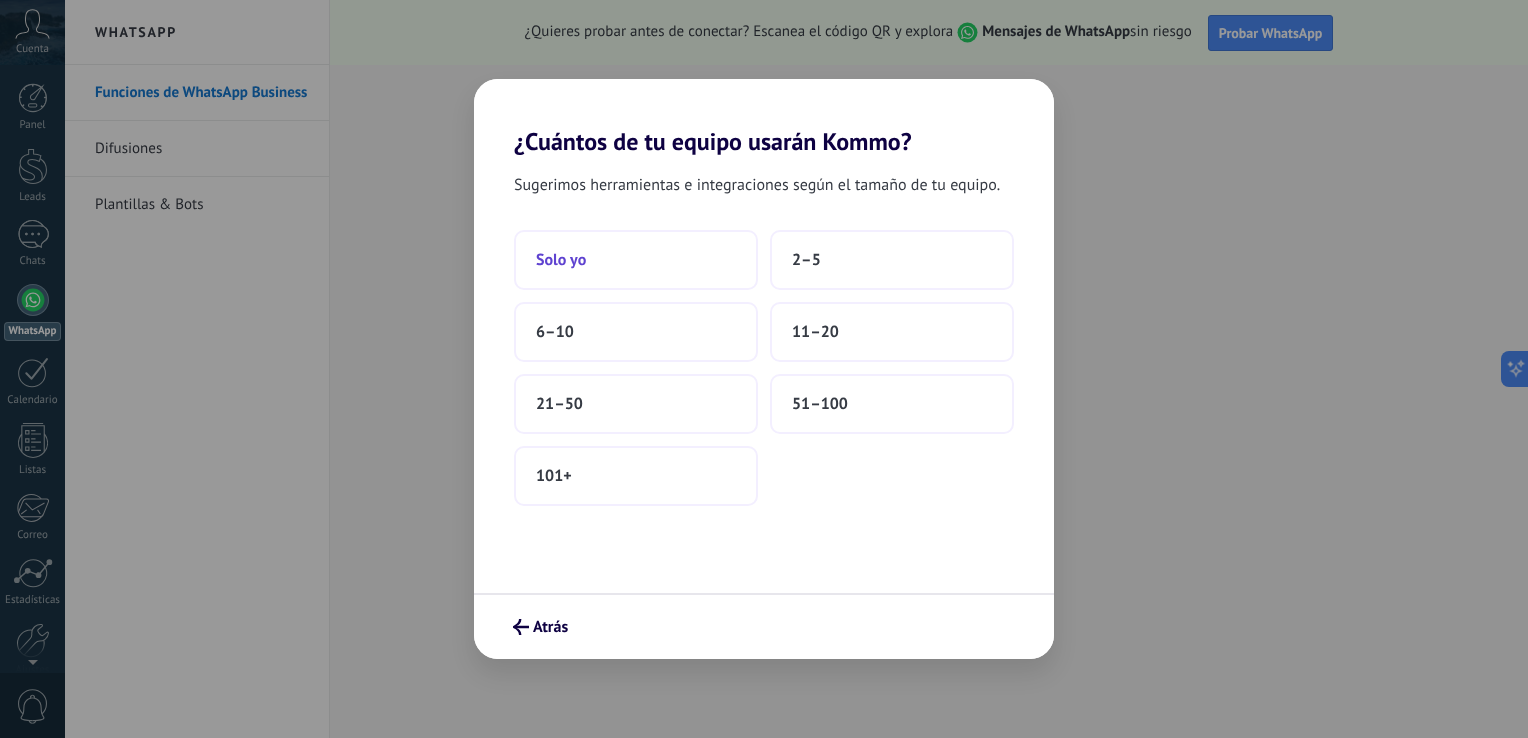 click on "Solo yo" at bounding box center [636, 260] 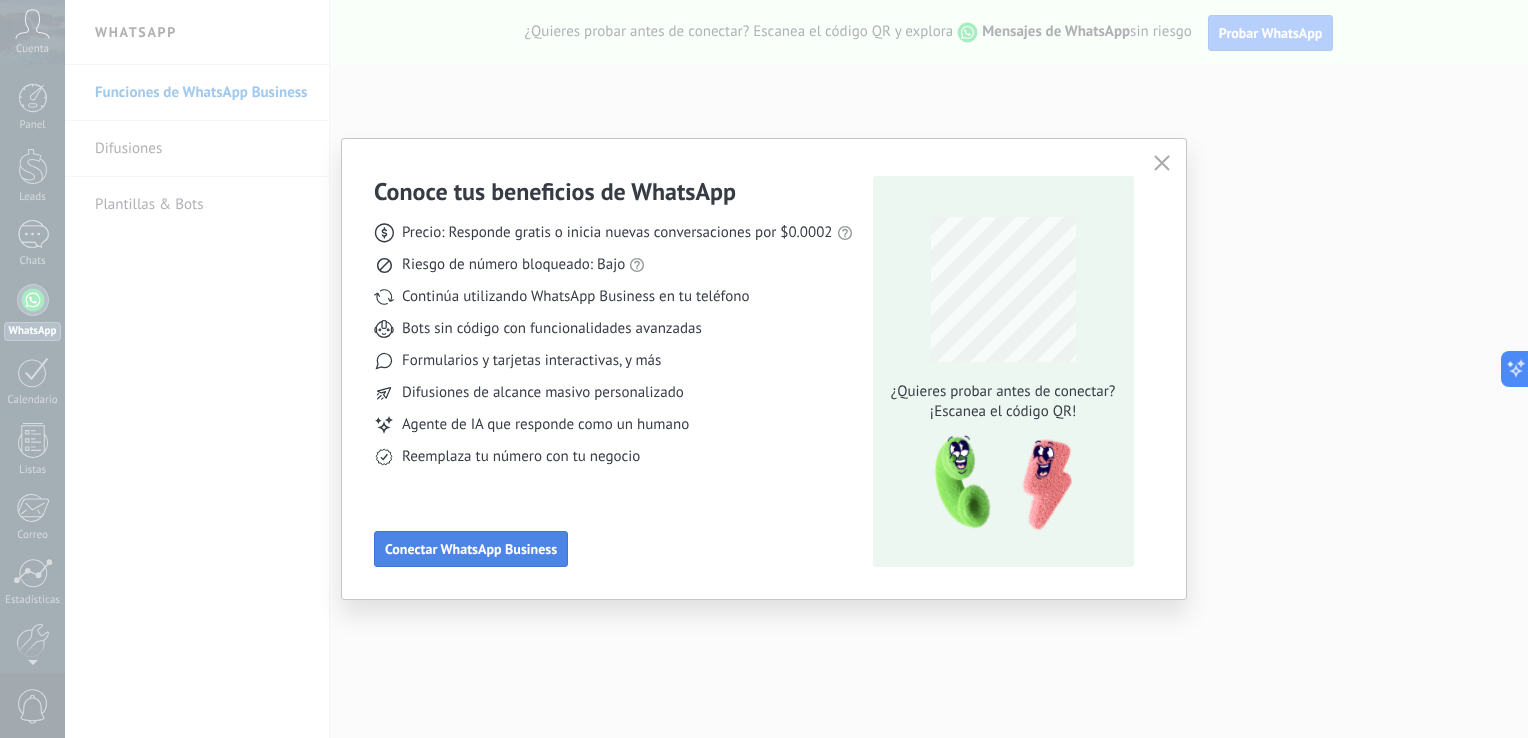 click on "Conectar WhatsApp Business" at bounding box center [471, 549] 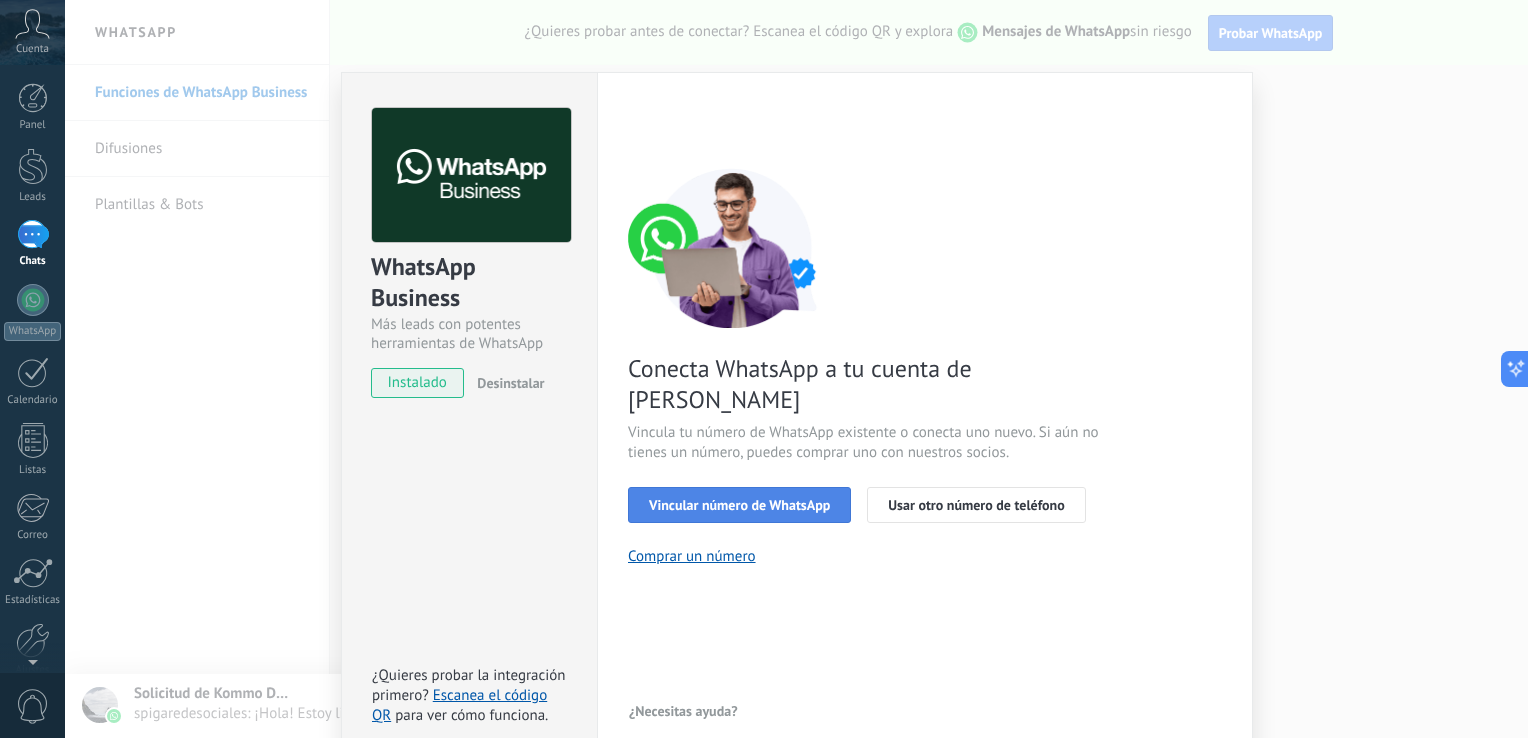 click on "Vincular número de WhatsApp" at bounding box center [739, 505] 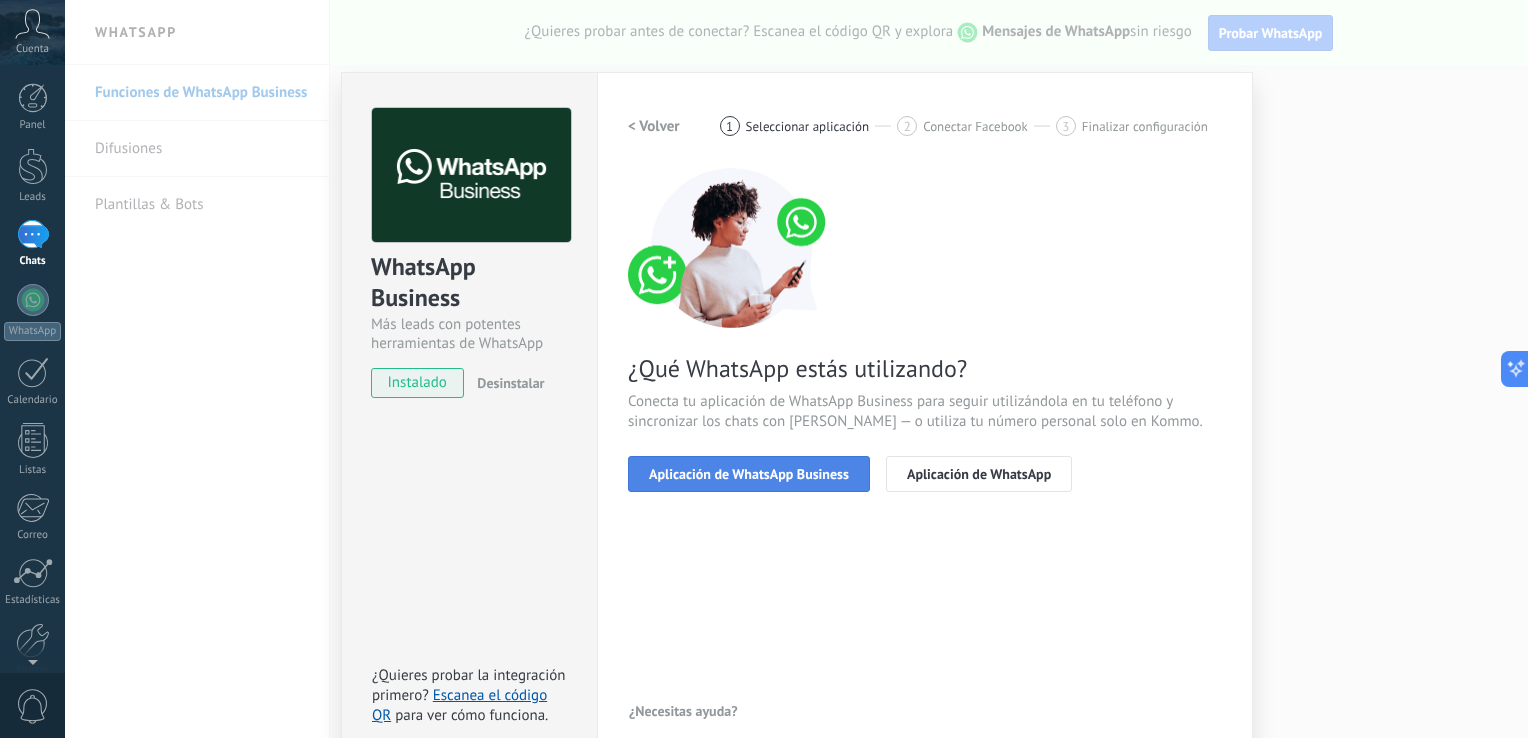 click on "Aplicación de WhatsApp Business" at bounding box center [749, 474] 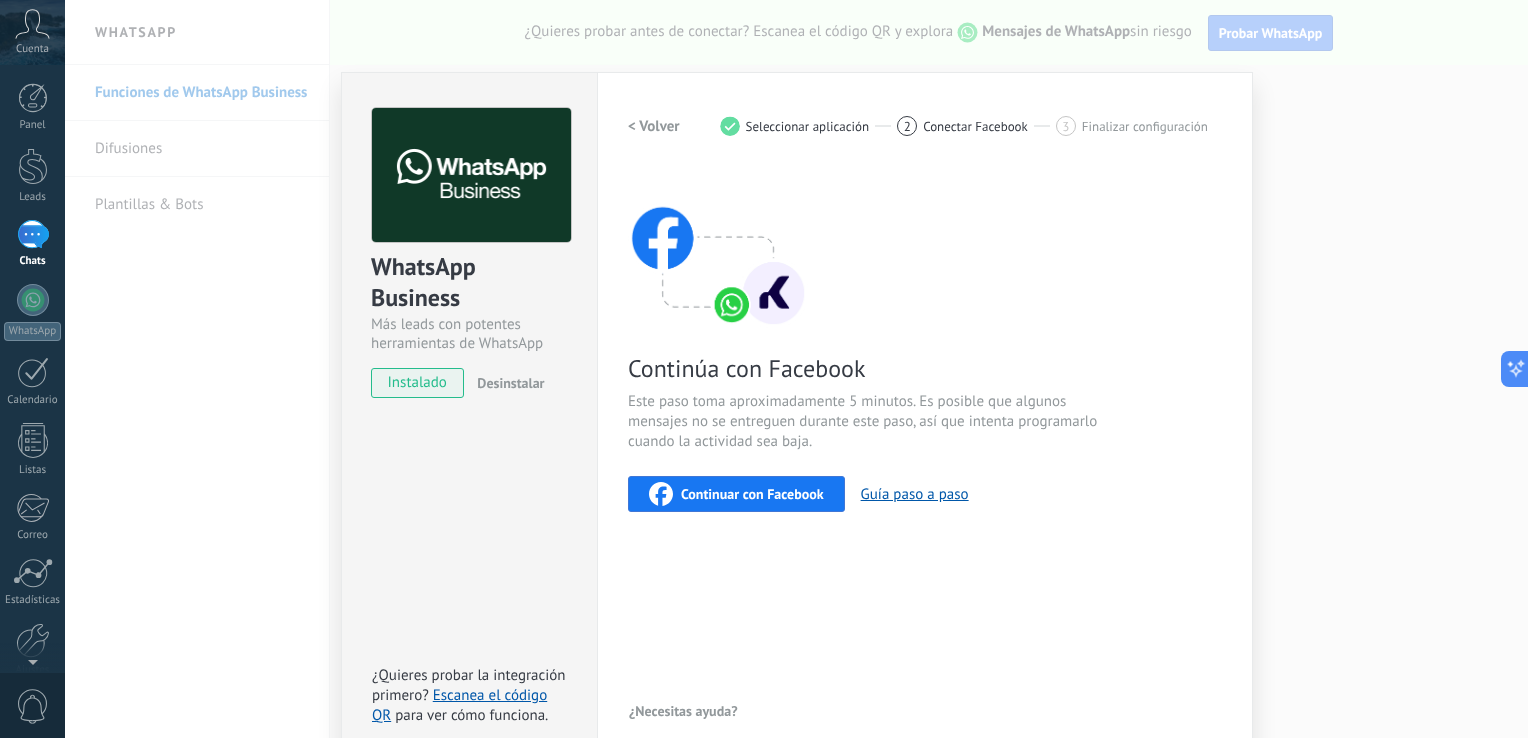 click on "Continuar con Facebook" at bounding box center [752, 494] 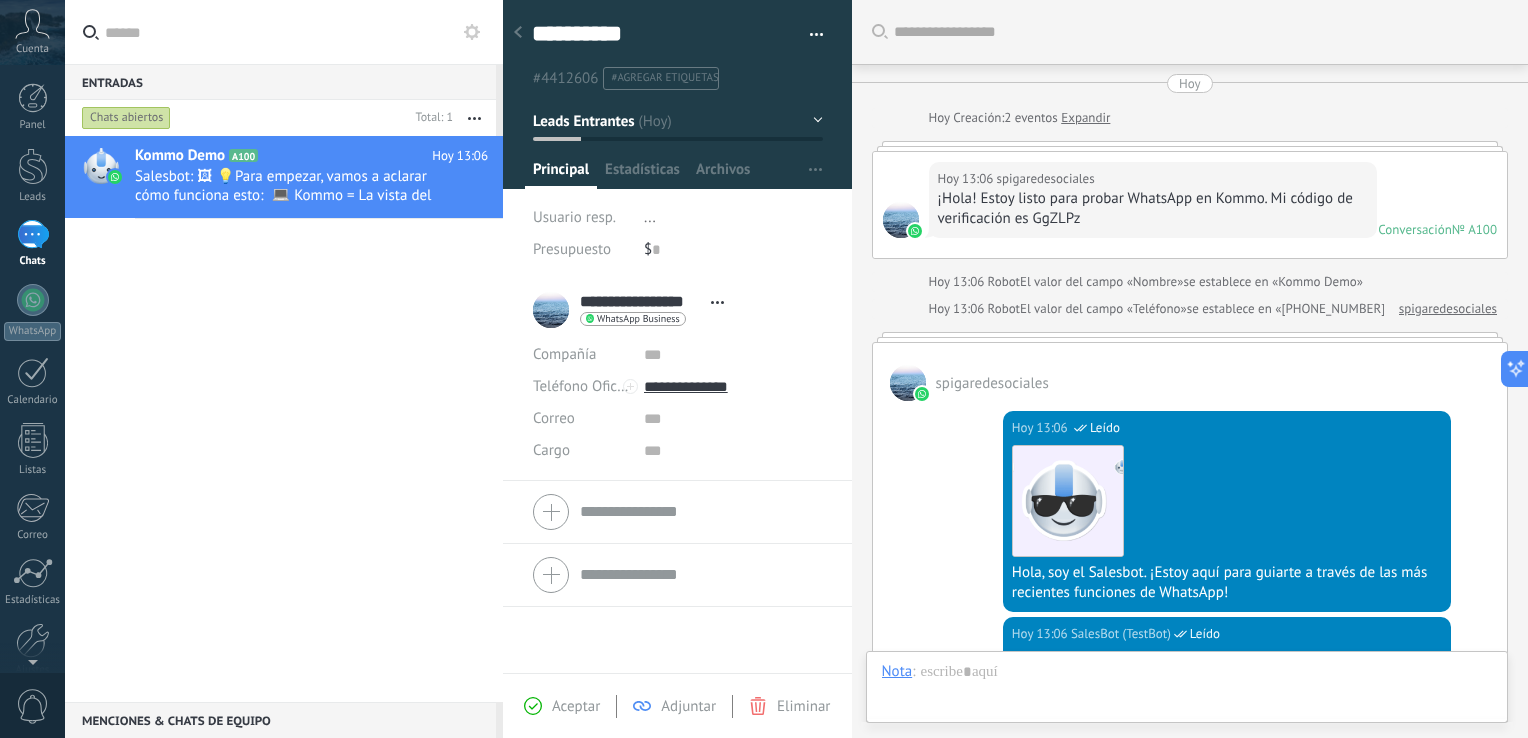 scroll, scrollTop: 29, scrollLeft: 0, axis: vertical 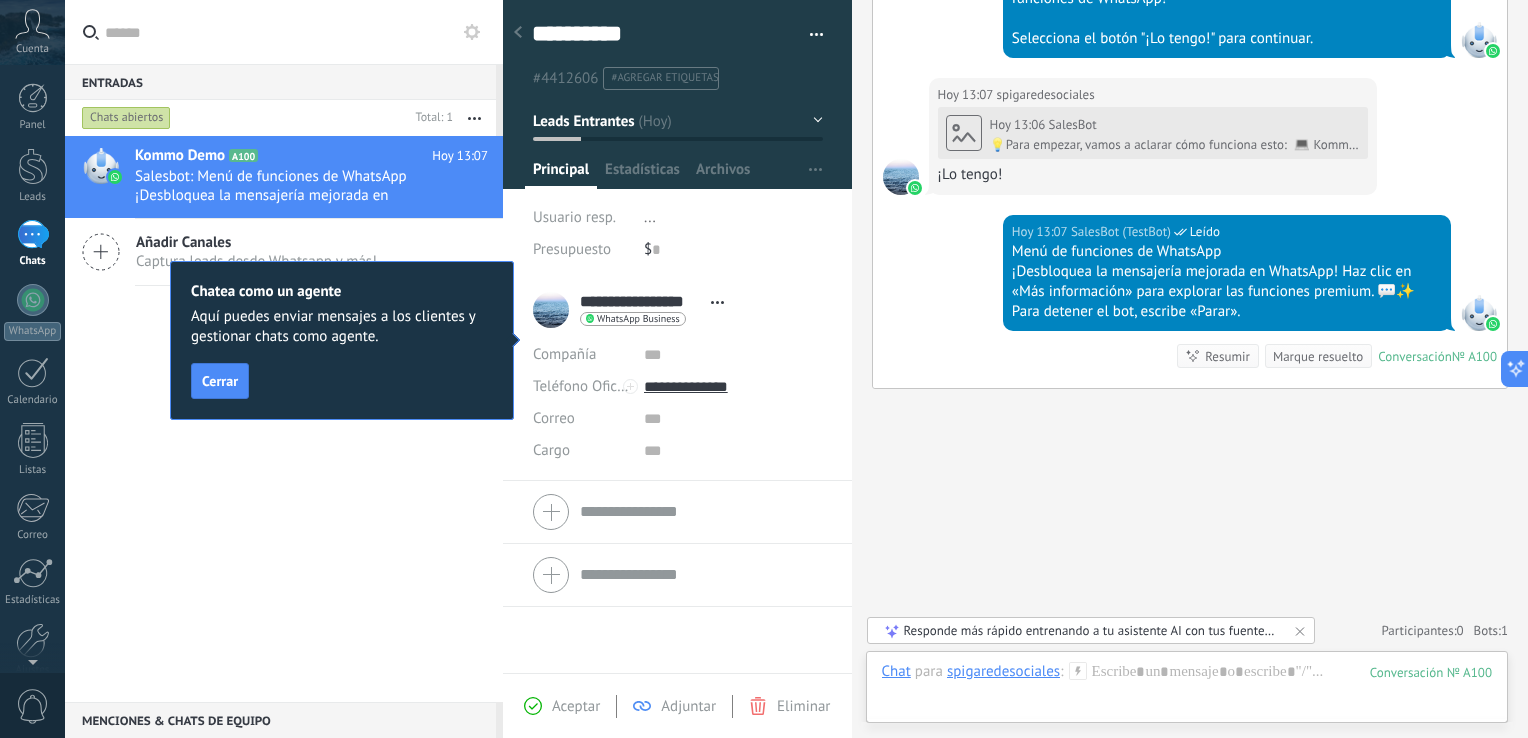 click on "Hoy 13:07 SalesBot (TestBot)  Leído Menú de funciones de WhatsApp ¡Desbloquea la mensajería mejorada en WhatsApp! Haz clic en «Más información» para explorar las funciones premium. 💬✨ Para detener el bot, escribe «Parar». Conversación  № A100 Conversación № A100 Resumir Resumir Marque resuelto" at bounding box center (1190, 301) 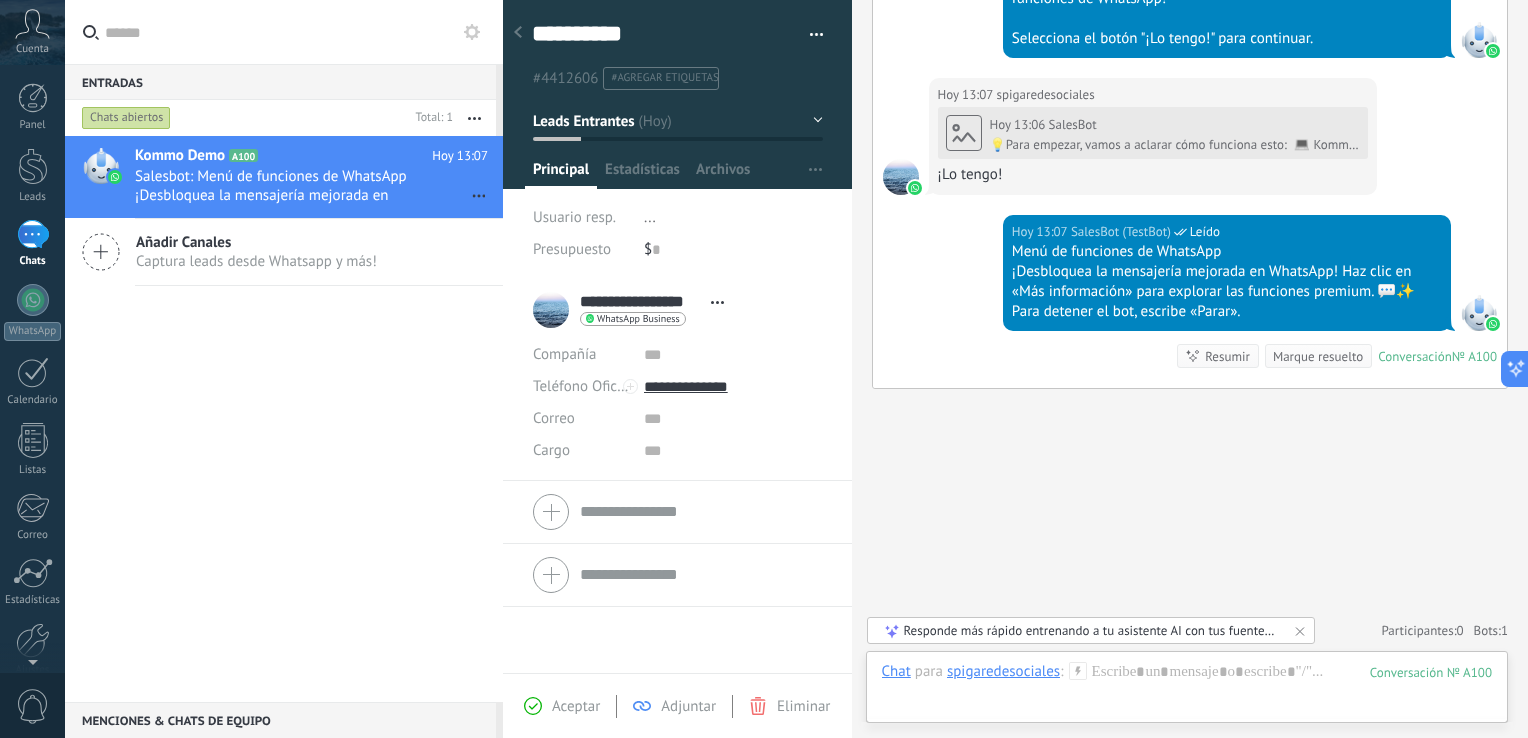 click on "Buscar Carga más Hoy Hoy Creación:  2  eventos   Expandir Hoy 13:06 spigaredesociales  ¡Hola! Estoy listo para probar WhatsApp en Kommo. Mi código de verificación es GgZLPz Conversación  № A100 Conversación № A100 Hoy 13:06 Robot  El valor del campo «Nombre»  se establece en «Kommo Demo» Hoy 13:06 Robot  El valor del campo «Teléfono»  se establece en «+5212228120933» spigaredesociales spigaredesociales  Hoy 13:06 SalesBot (TestBot)  Leído Descargar Hola, soy el Salesbot. ¡Estoy aquí para guiarte a través de las más recientes funciones de WhatsApp! Hoy 13:06 SalesBot (TestBot)  Leído Descargar 💡Para empezar, vamos a aclarar cómo funciona esto:    💻 Kommo = La vista del Agente - La tarjeta de lead representa la perspectiva del agente.   📱 Móvil = La vista del Cliente - El móvil representa la perspectiva del cliente.   Ahora, ¡ya estás listo para comprobar las últimas e interesantes funciones de WhatsApp!    Hoy 13:07 spigaredesociales  Hoy 13:06 Leído" at bounding box center (1190, -111) 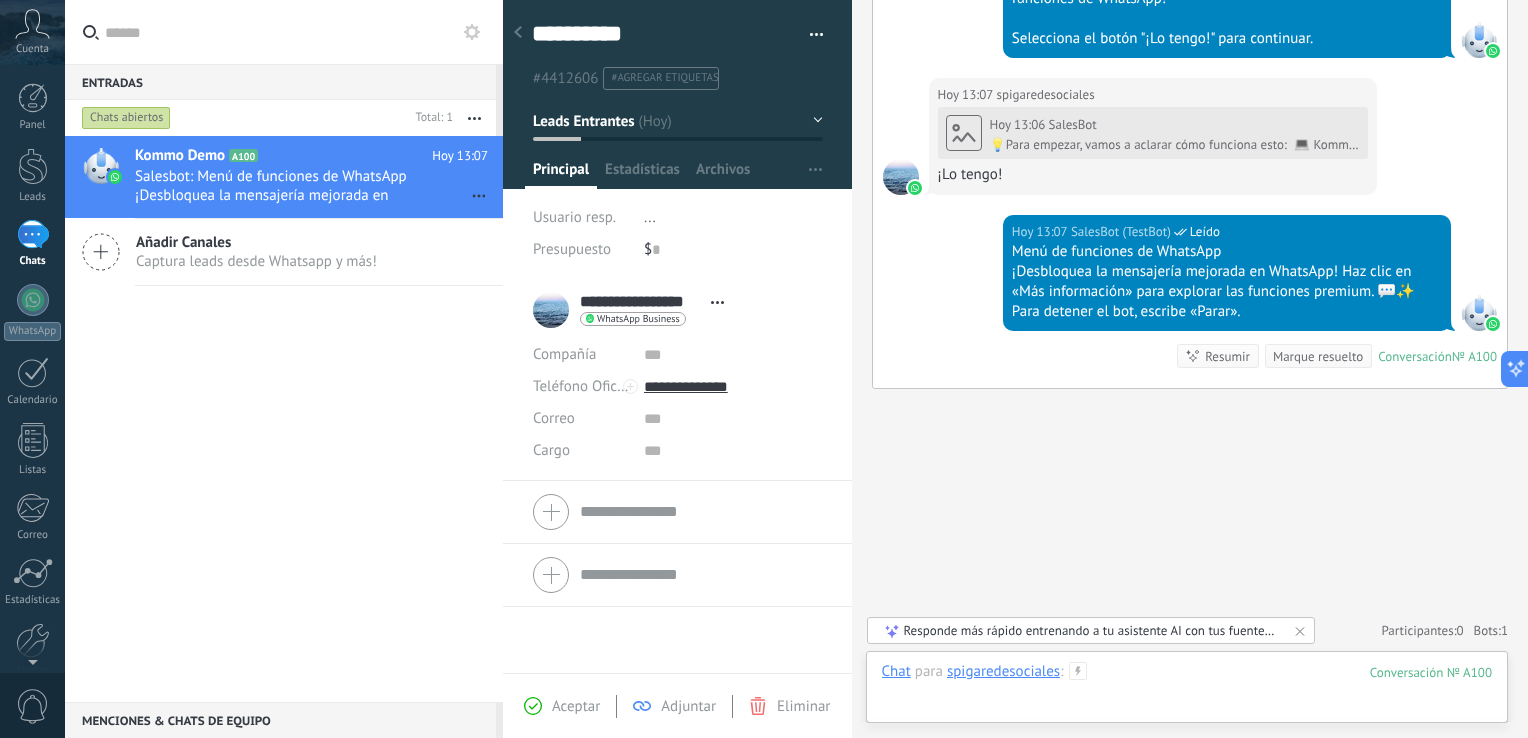 click at bounding box center [1187, 692] 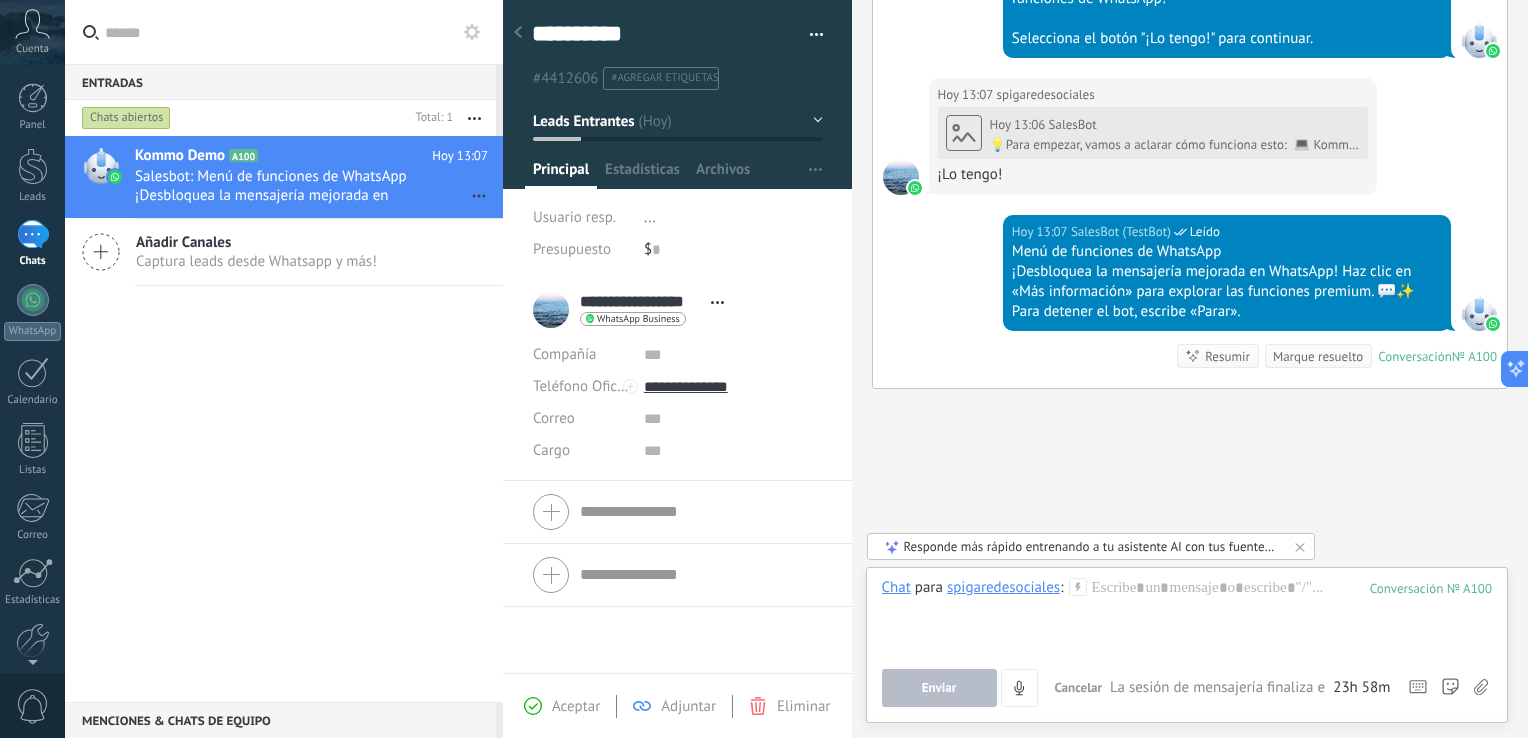 click on "Buscar Carga más Hoy Hoy Creación:  2  eventos   Expandir Hoy 13:06 spigaredesociales  ¡Hola! Estoy listo para probar WhatsApp en Kommo. Mi código de verificación es GgZLPz Conversación  № A100 Conversación № A100 Hoy 13:06 Robot  El valor del campo «Nombre»  se establece en «Kommo Demo» Hoy 13:06 Robot  El valor del campo «Teléfono»  se establece en «+5212228120933» spigaredesociales spigaredesociales  Hoy 13:06 SalesBot (TestBot)  Leído Descargar Hola, soy el Salesbot. ¡Estoy aquí para guiarte a través de las más recientes funciones de WhatsApp! Hoy 13:06 SalesBot (TestBot)  Leído Descargar 💡Para empezar, vamos a aclarar cómo funciona esto:    💻 Kommo = La vista del Agente - La tarjeta de lead representa la perspectiva del agente.   📱 Móvil = La vista del Cliente - El móvil representa la perspectiva del cliente.   Ahora, ¡ya estás listo para comprobar las últimas e interesantes funciones de WhatsApp!    Hoy 13:07 spigaredesociales  Hoy 13:06 Leído" at bounding box center [1190, -111] 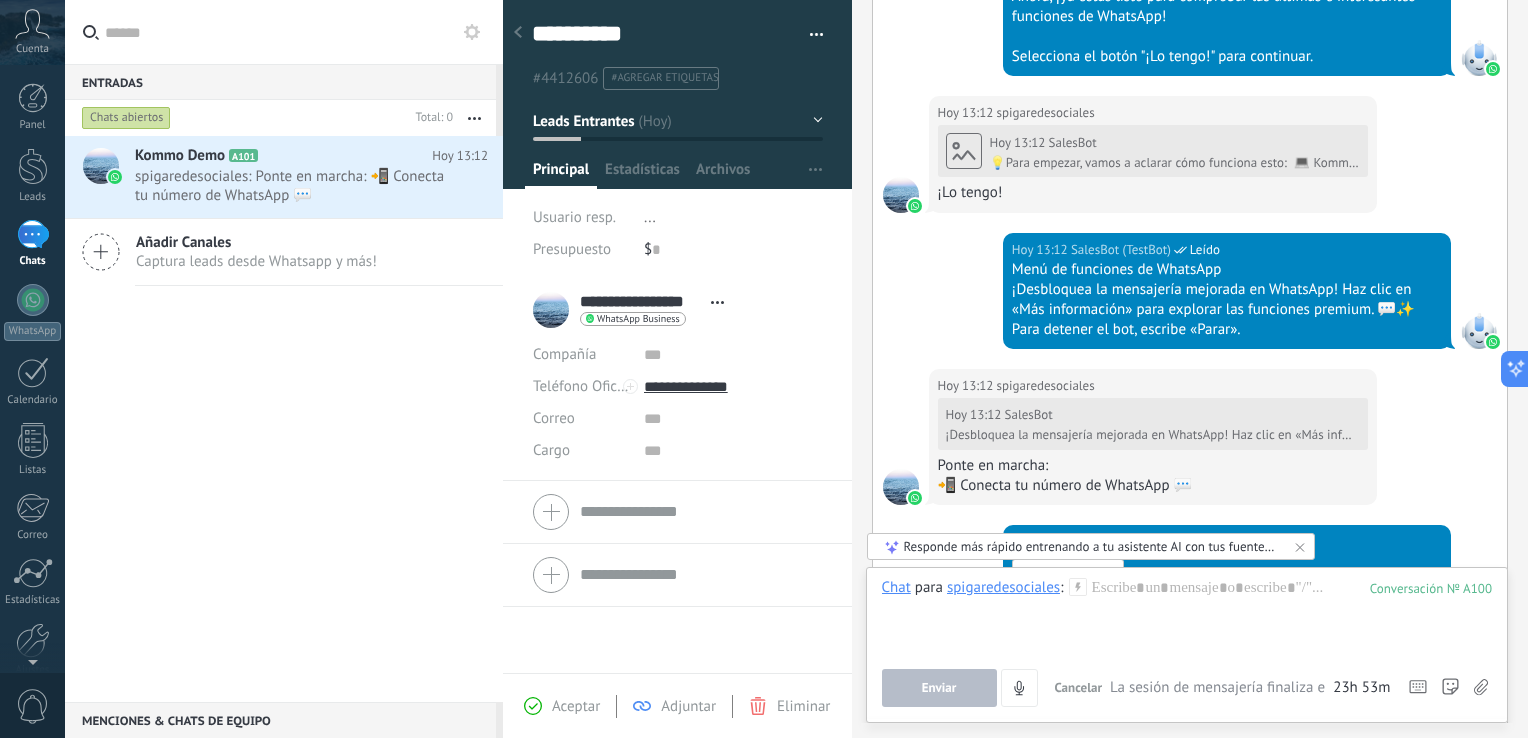 scroll, scrollTop: 3940, scrollLeft: 0, axis: vertical 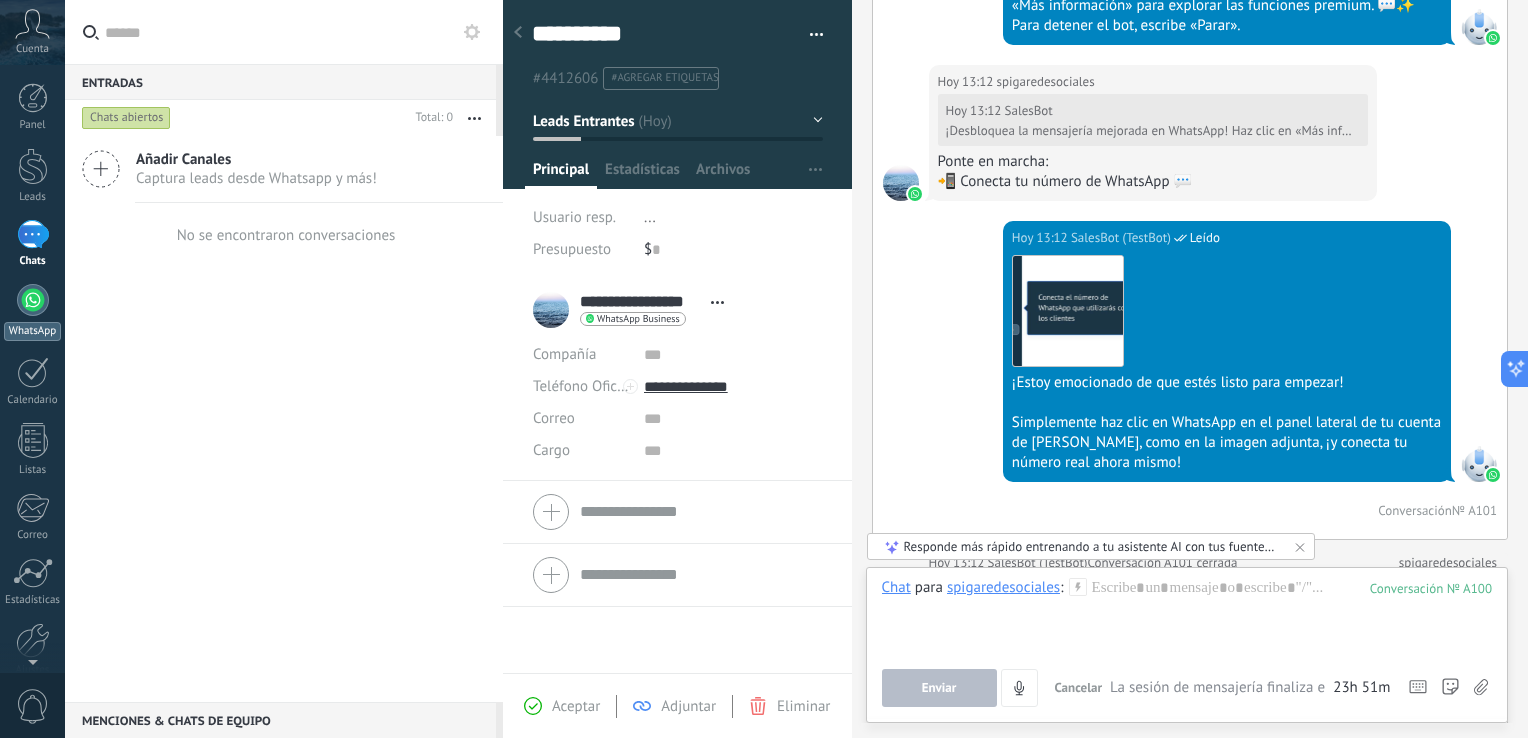 click at bounding box center [33, 300] 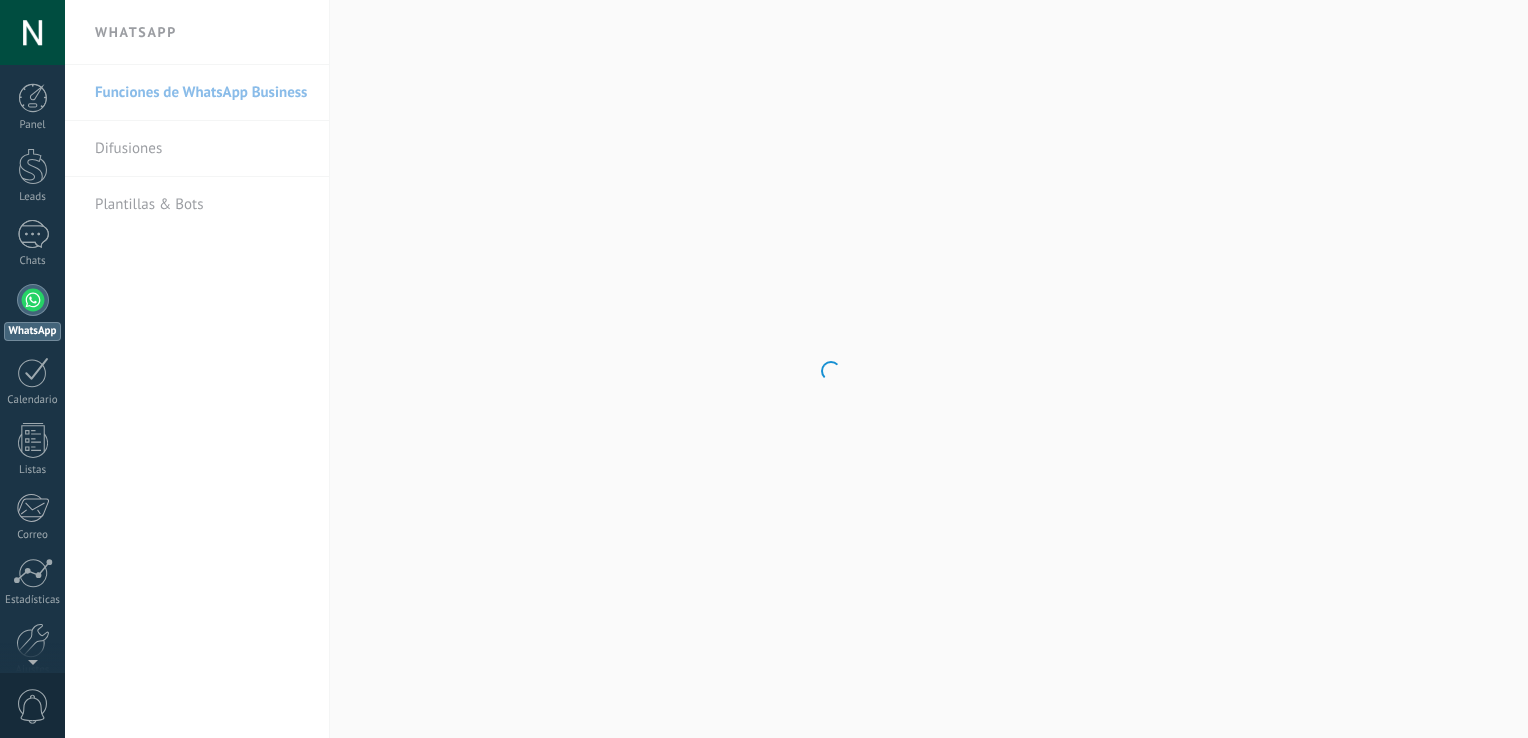 scroll, scrollTop: 0, scrollLeft: 0, axis: both 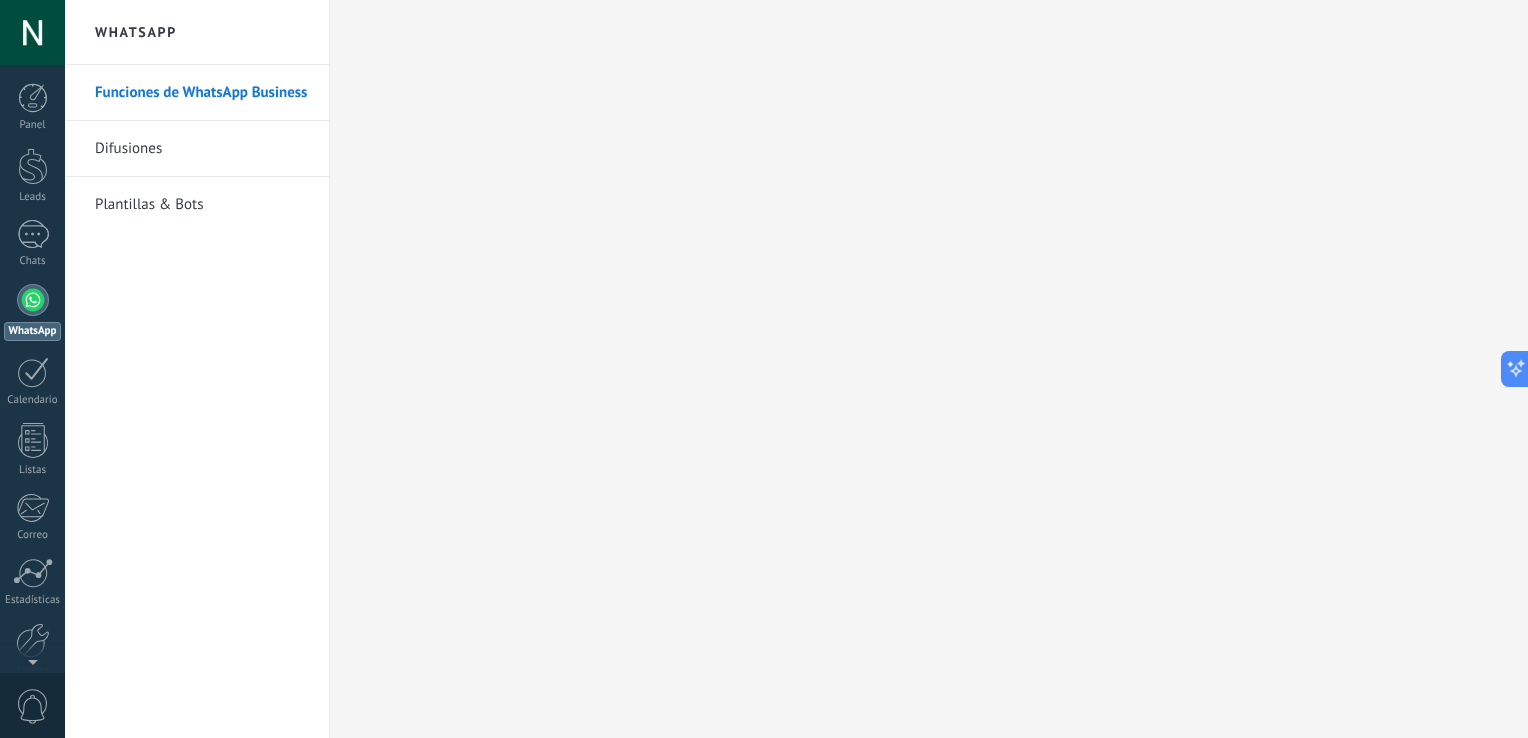 click on "Plantillas & Bots" at bounding box center (202, 205) 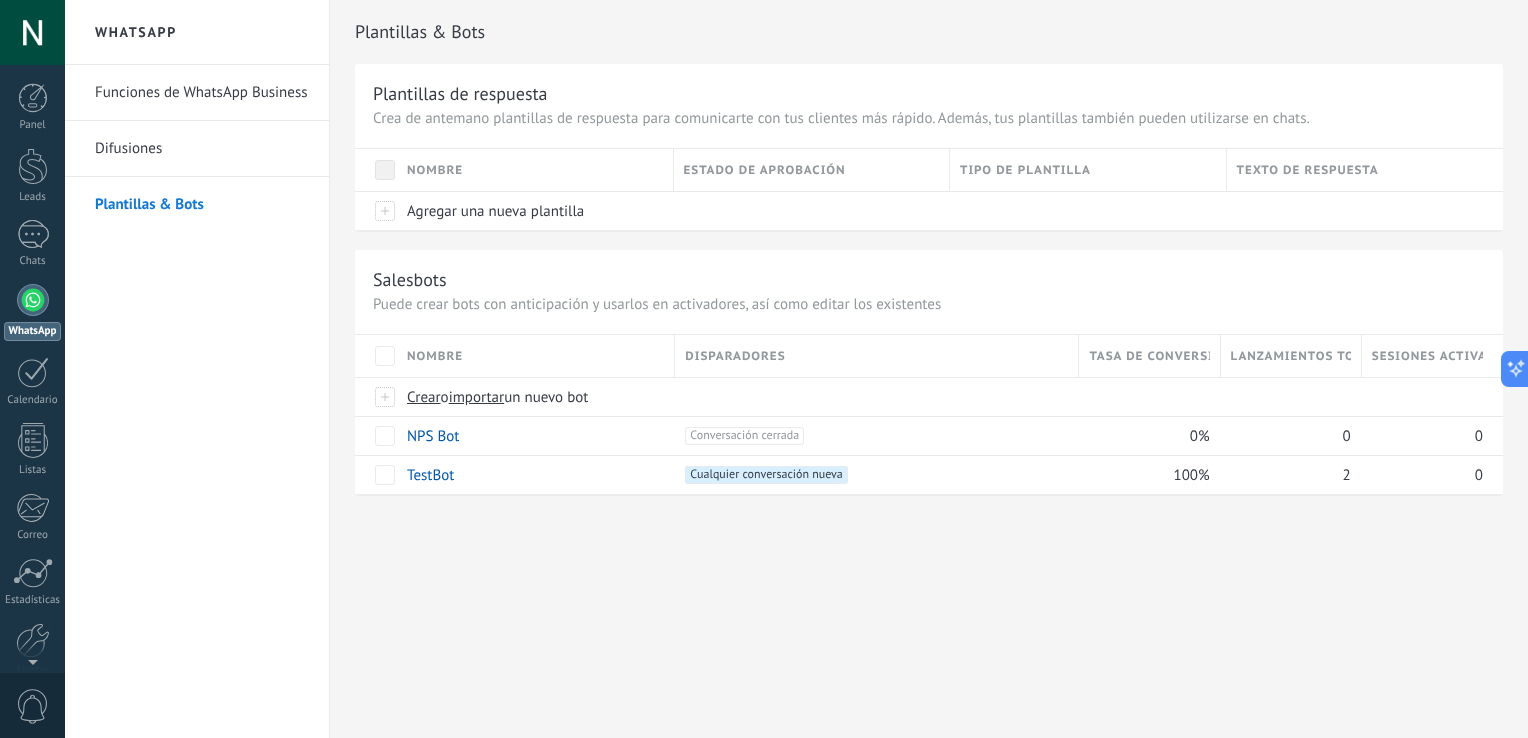 click at bounding box center [32, 32] 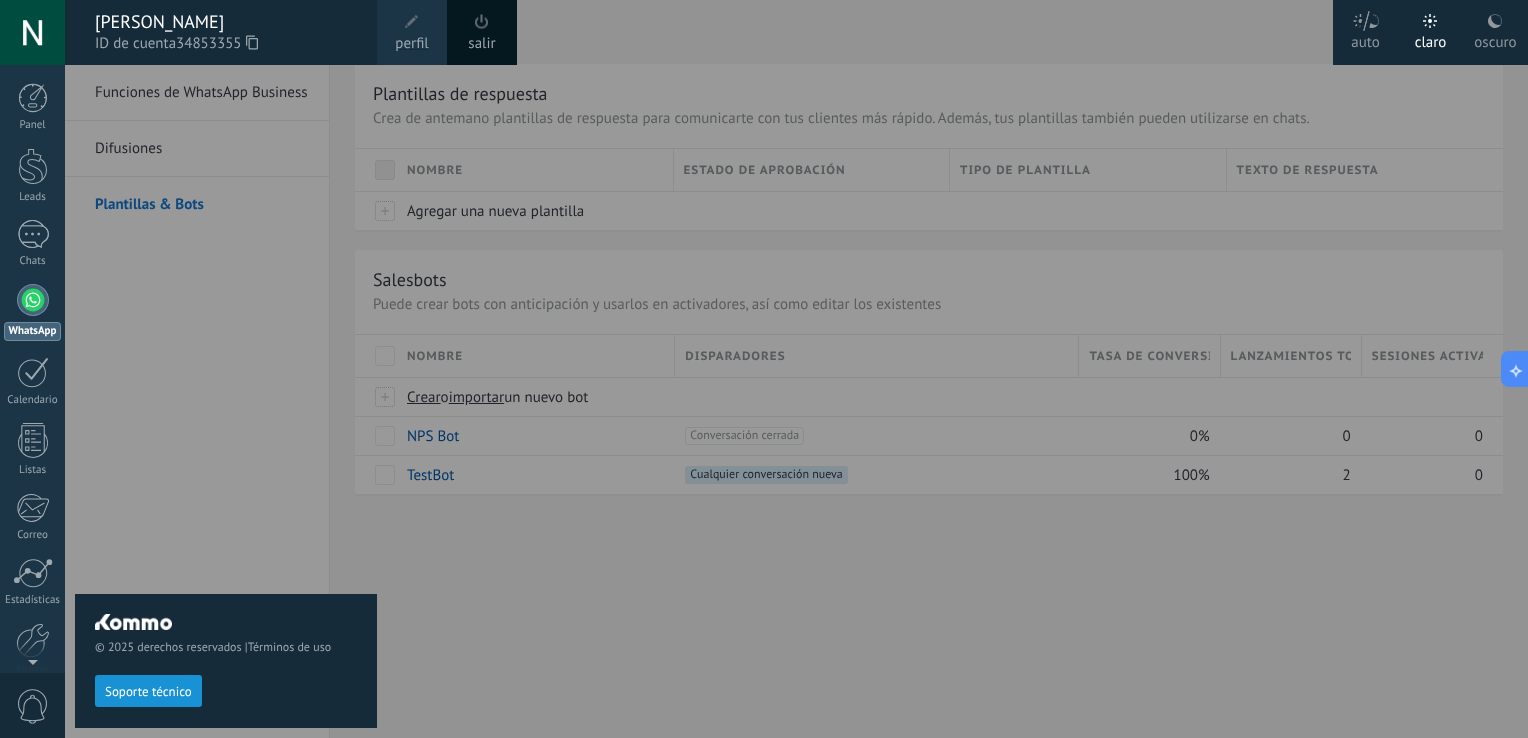 click on "salir" at bounding box center [481, 44] 